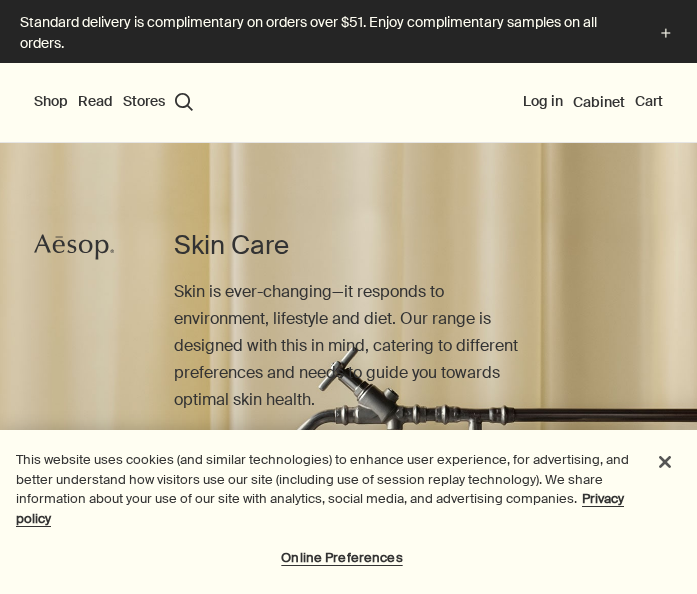 scroll, scrollTop: 0, scrollLeft: 0, axis: both 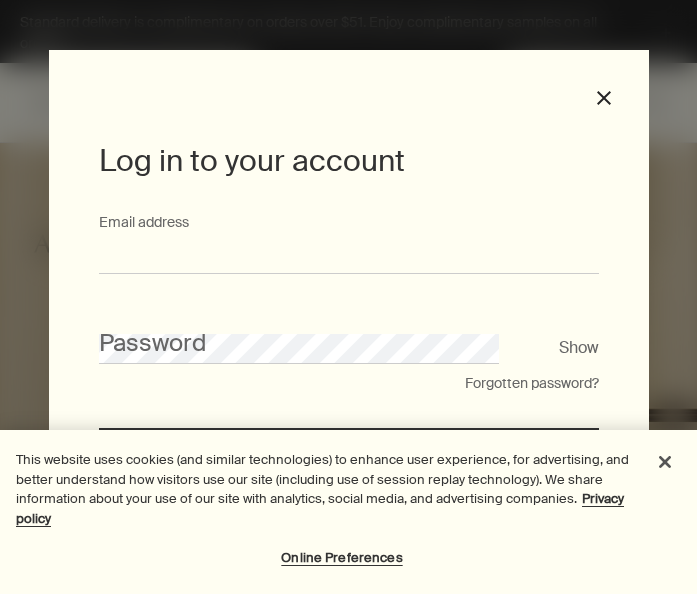 click on "Email address" at bounding box center (349, 255) 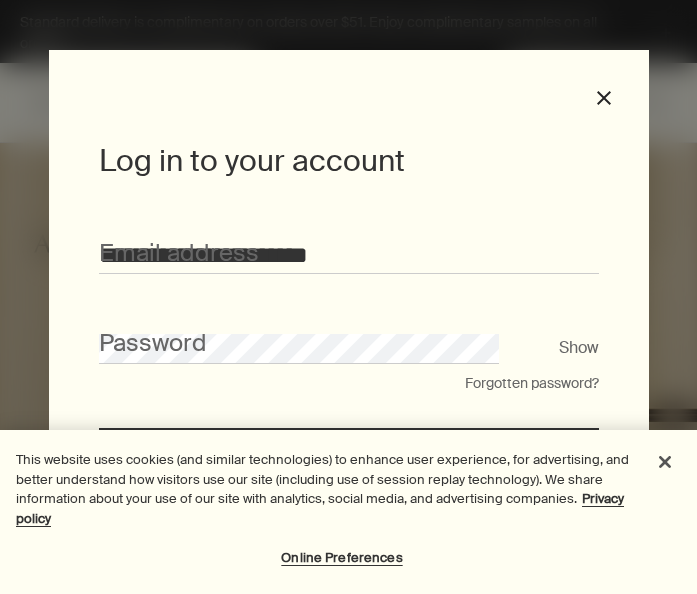 click on "Log in" at bounding box center (349, 458) 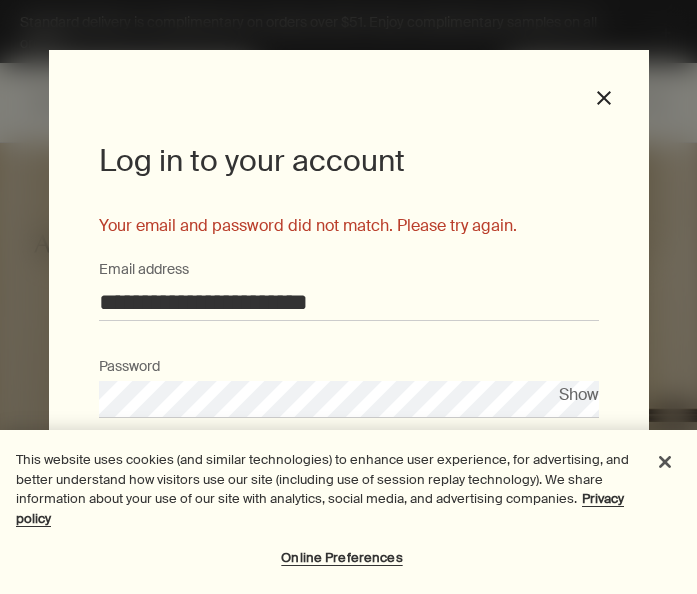 click on "Online Preferences" at bounding box center [342, 558] 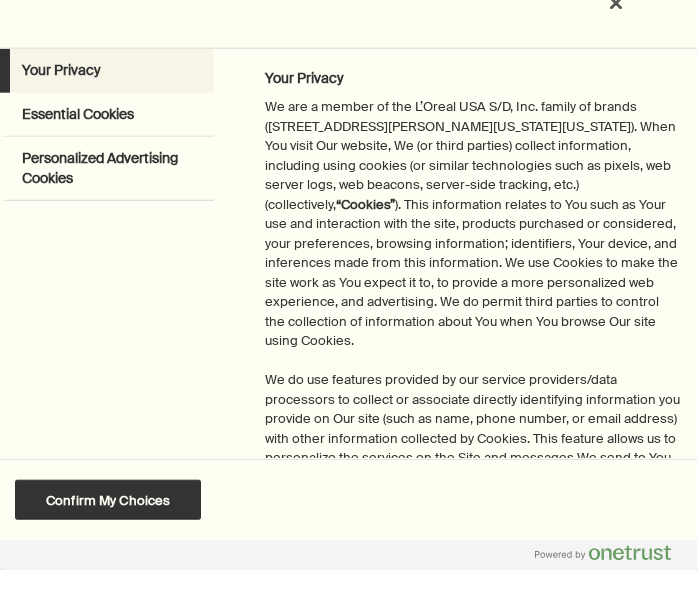 click on "Personalized Advertising Cookies" at bounding box center [115, 192] 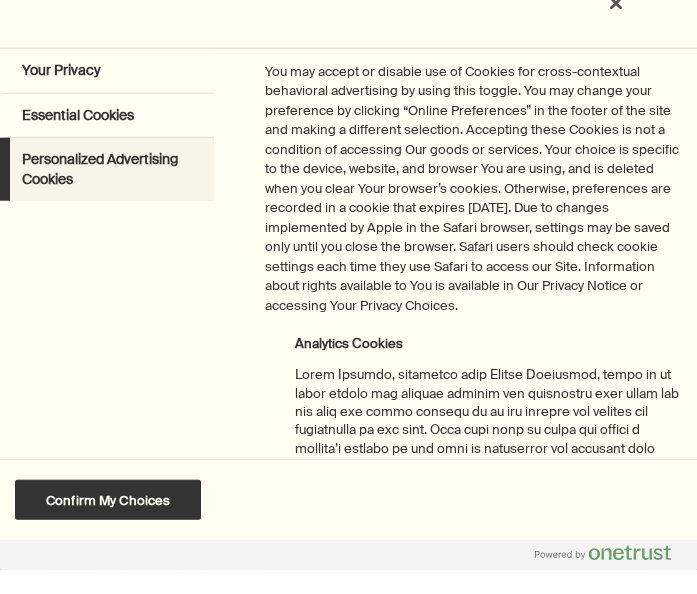 scroll, scrollTop: 135, scrollLeft: 0, axis: vertical 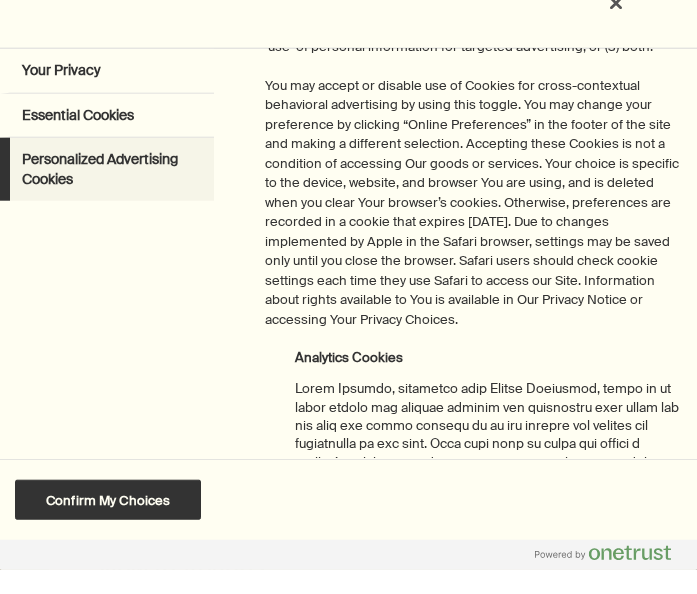 click on "Personalized Advertising Cookies" at bounding box center (115, 193) 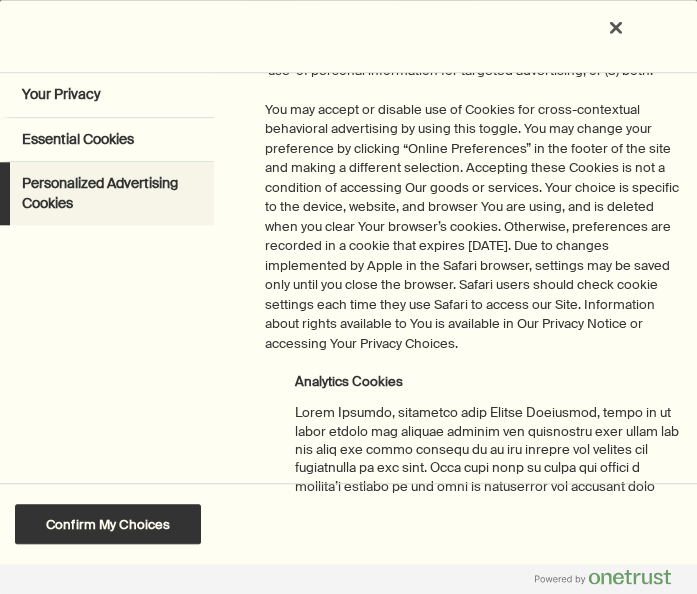 scroll, scrollTop: 69, scrollLeft: 0, axis: vertical 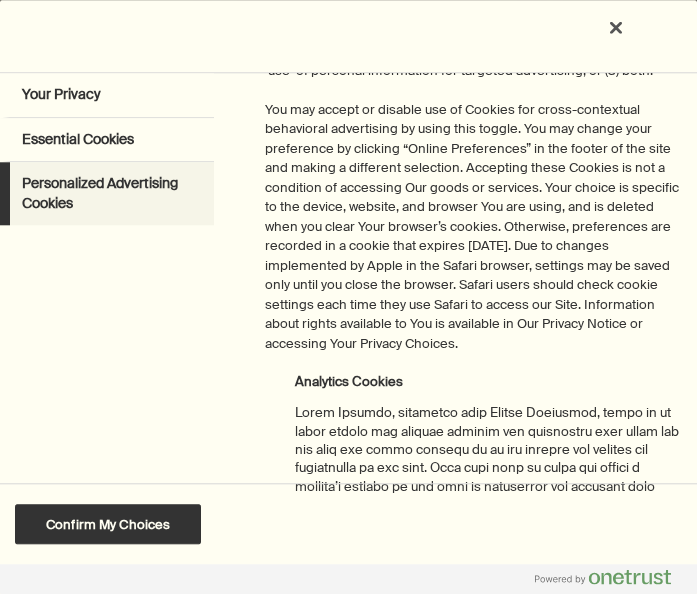 click on "Personalized Advertising Cookies" at bounding box center (115, 193) 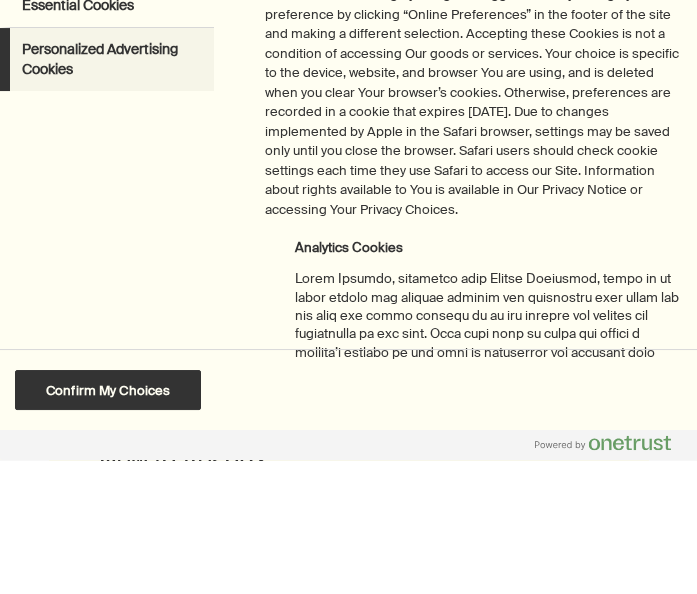 click on "Analytics Cookies     Switch Label   label" at bounding box center [487, 563] 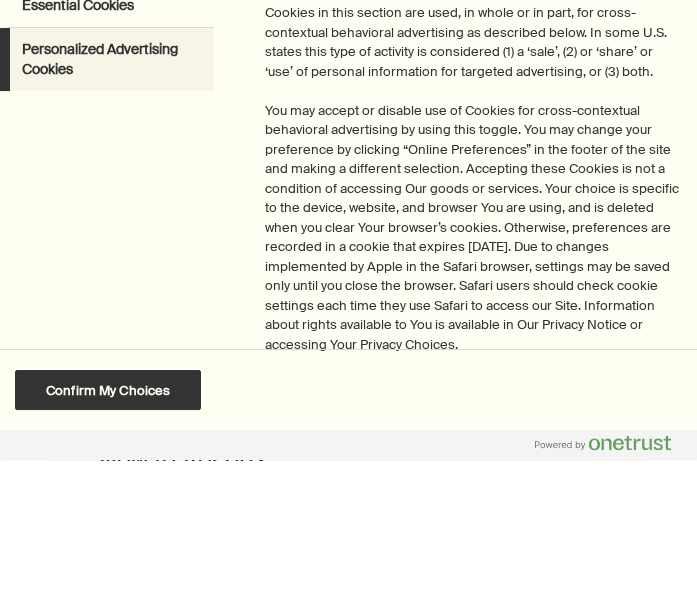 scroll, scrollTop: 0, scrollLeft: 0, axis: both 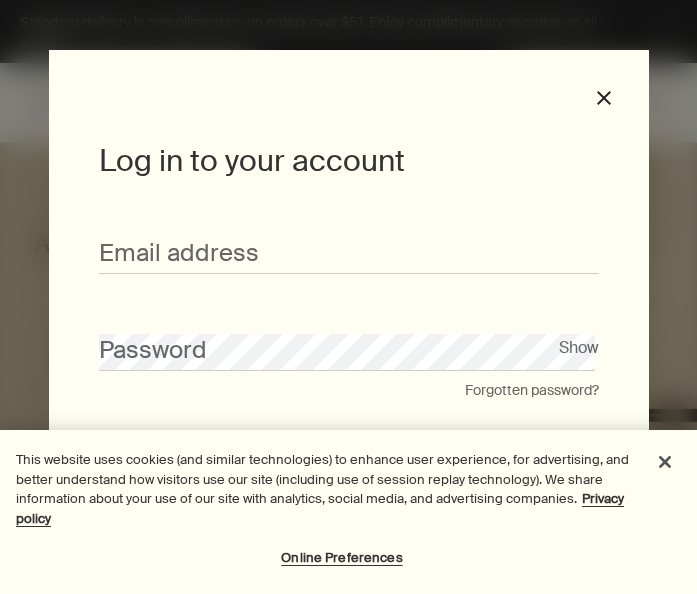 click at bounding box center [665, 462] 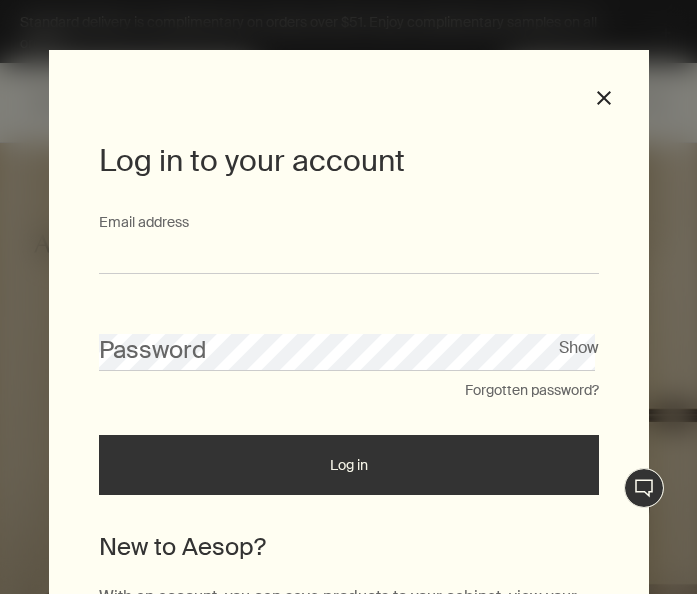 click on "Email address" at bounding box center [349, 255] 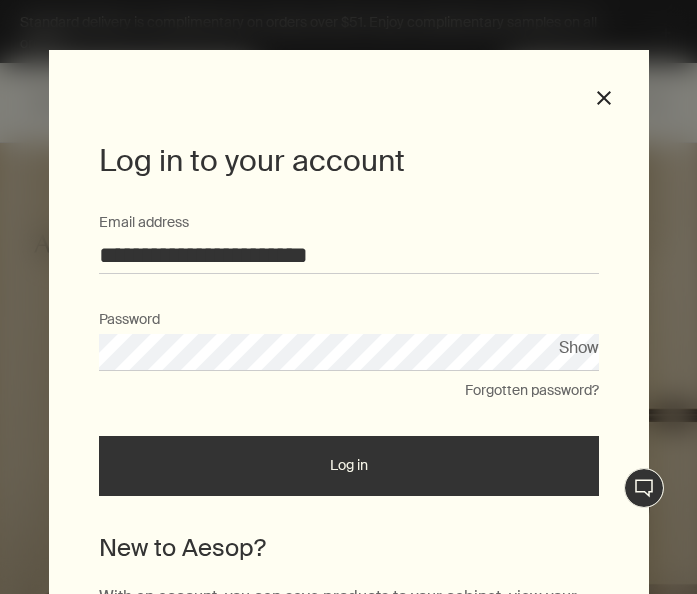 click on "Log in" at bounding box center (349, 466) 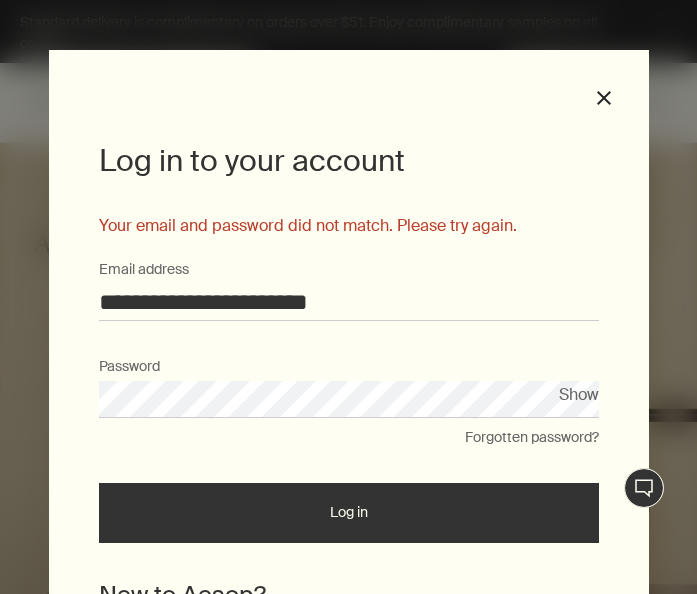 click on "Show" at bounding box center [579, 394] 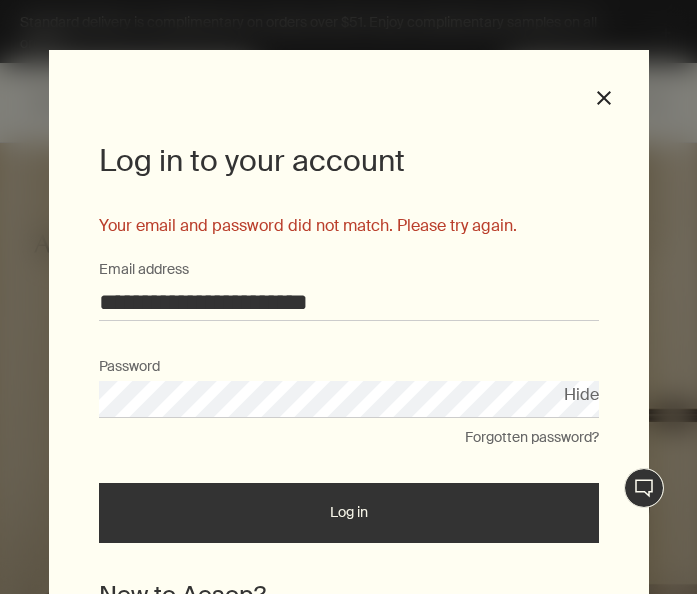 click on "Log in" at bounding box center (349, 513) 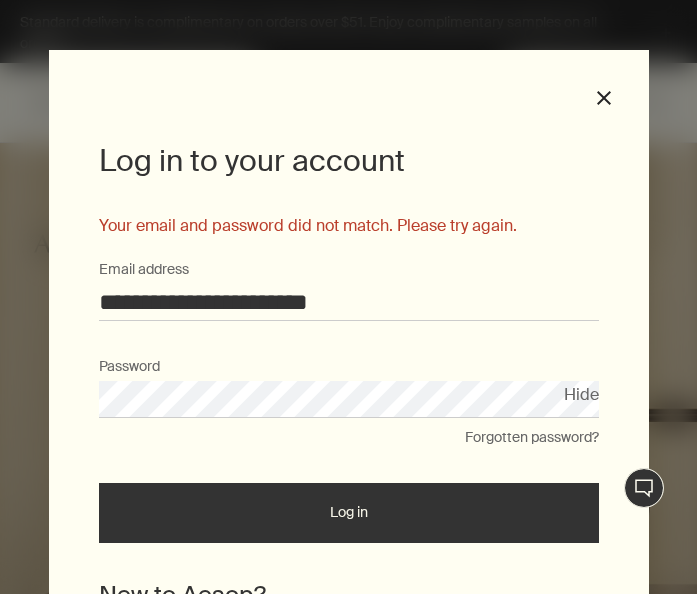 click on "close" at bounding box center [604, 98] 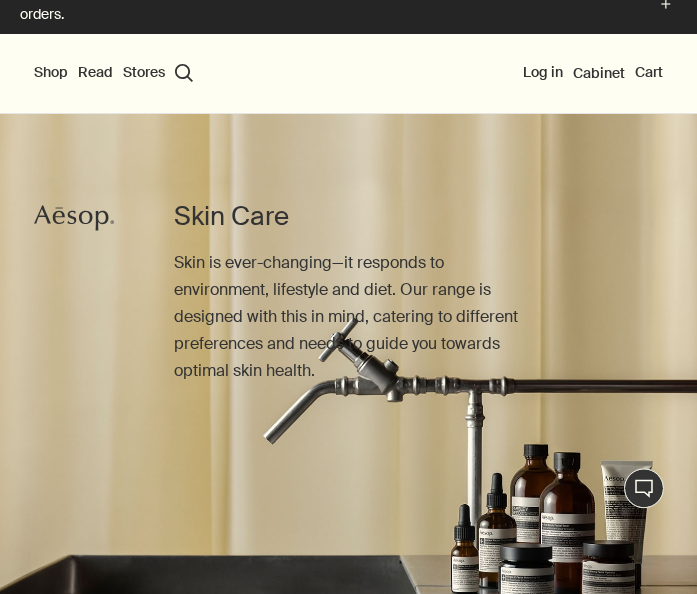 scroll, scrollTop: 0, scrollLeft: 0, axis: both 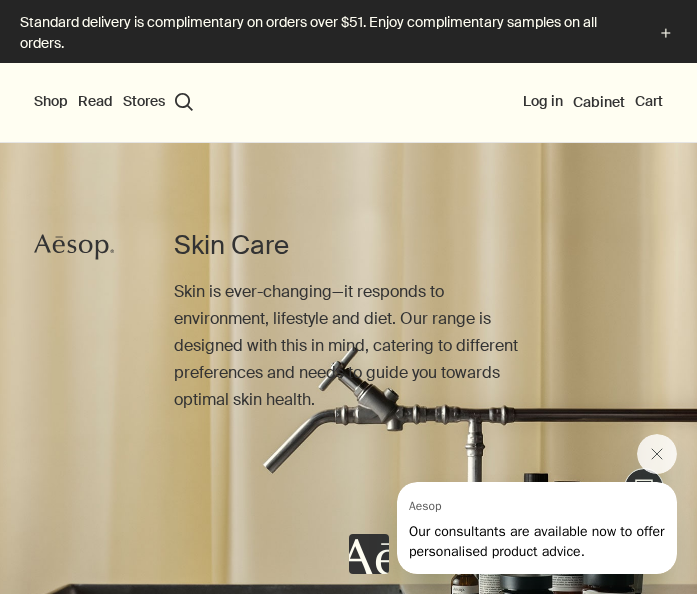 click on "Stores" at bounding box center [144, 102] 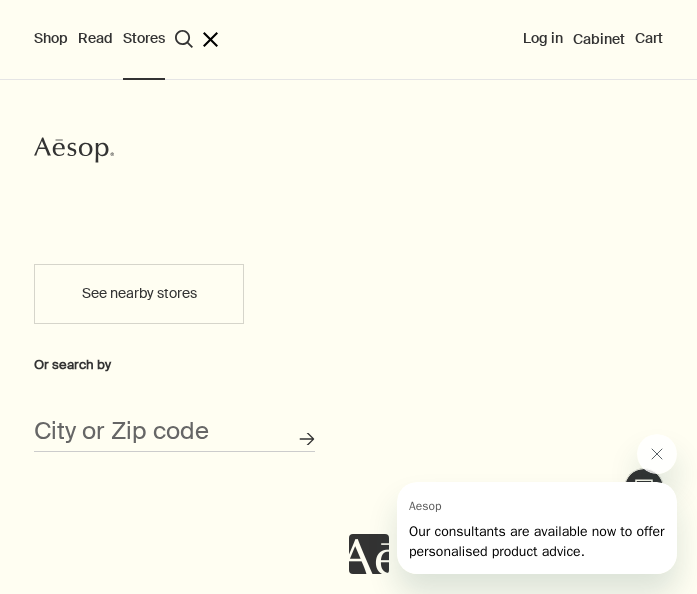 click on "search Search" at bounding box center (184, 39) 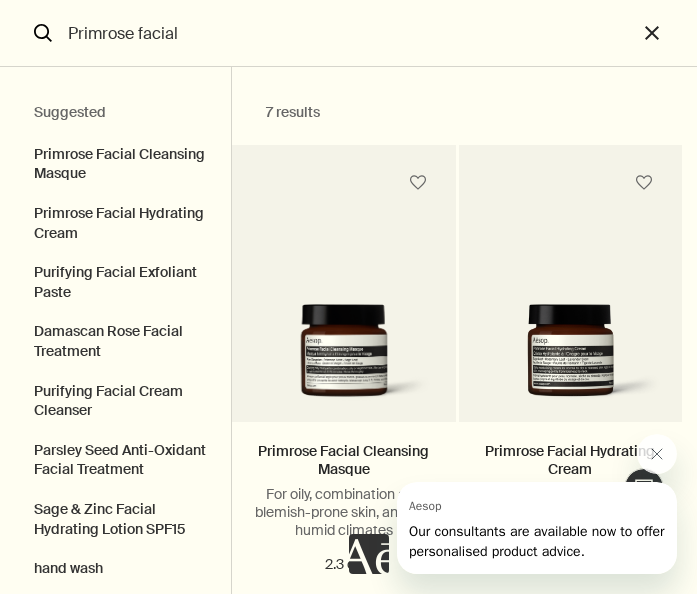 click on "Primrose Facial Hydrating Cream" at bounding box center [115, 223] 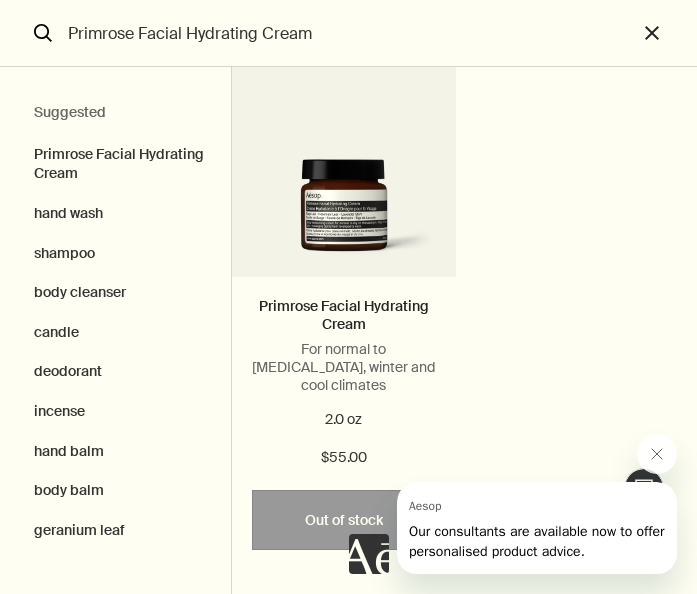 scroll, scrollTop: 144, scrollLeft: 0, axis: vertical 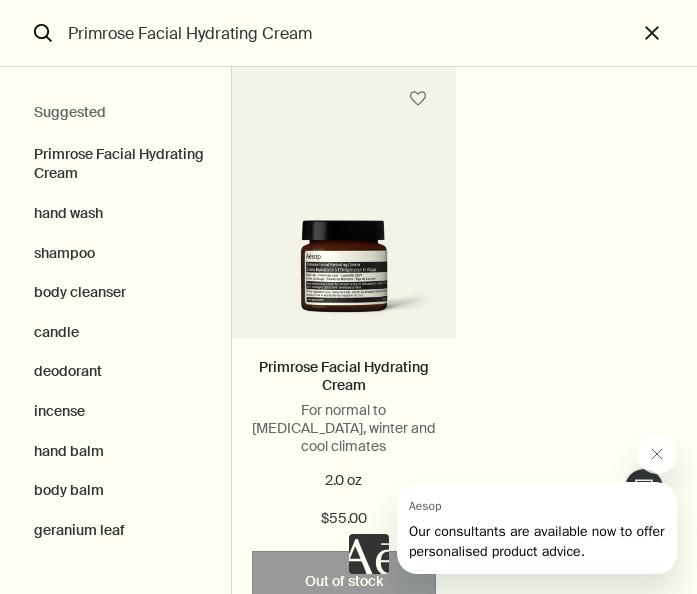 click on "Our consultants are available now to offer personalised product advice." at bounding box center [537, 541] 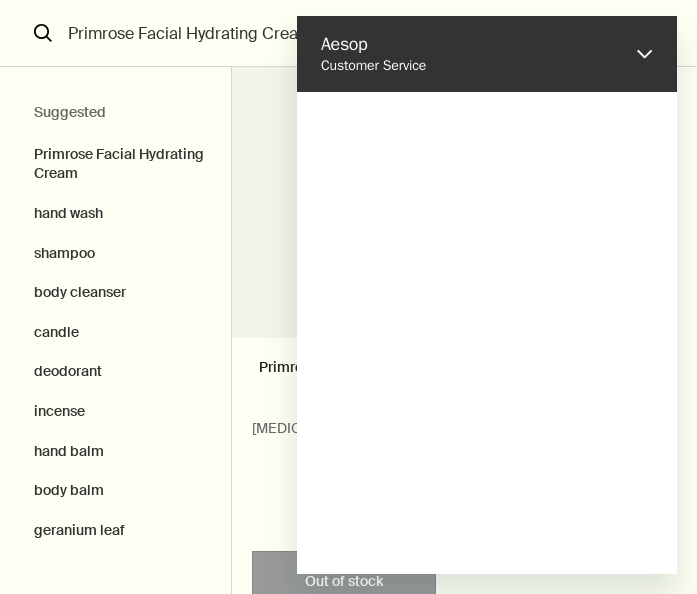 scroll, scrollTop: 0, scrollLeft: 0, axis: both 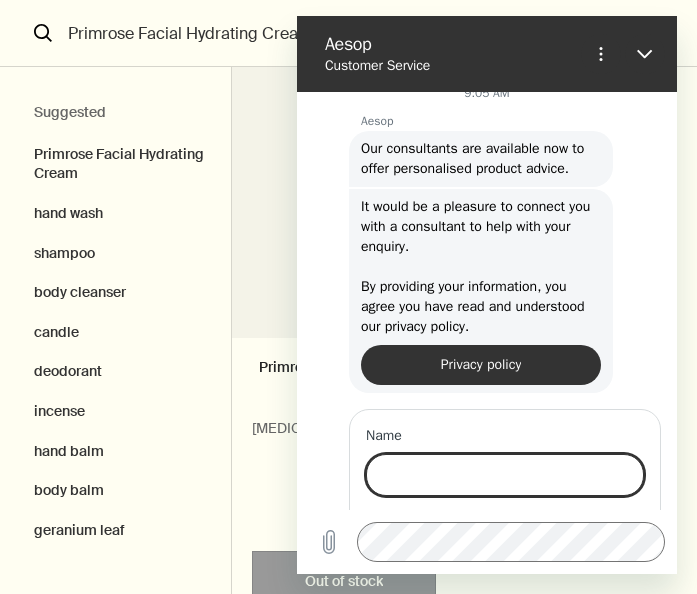 click on "Name" at bounding box center [505, 475] 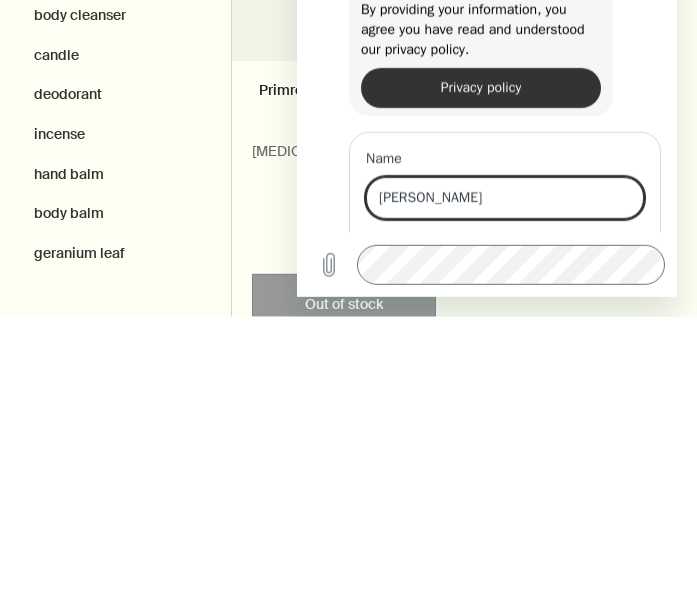 type on "[PERSON_NAME]" 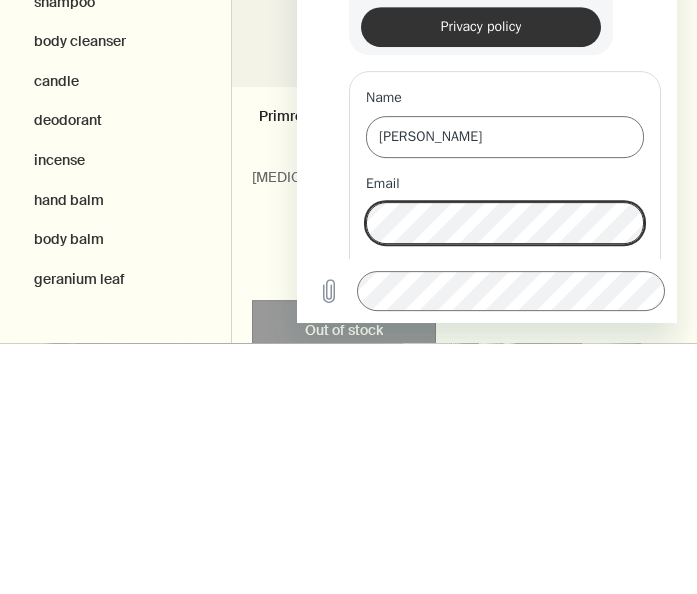 scroll, scrollTop: 105, scrollLeft: 0, axis: vertical 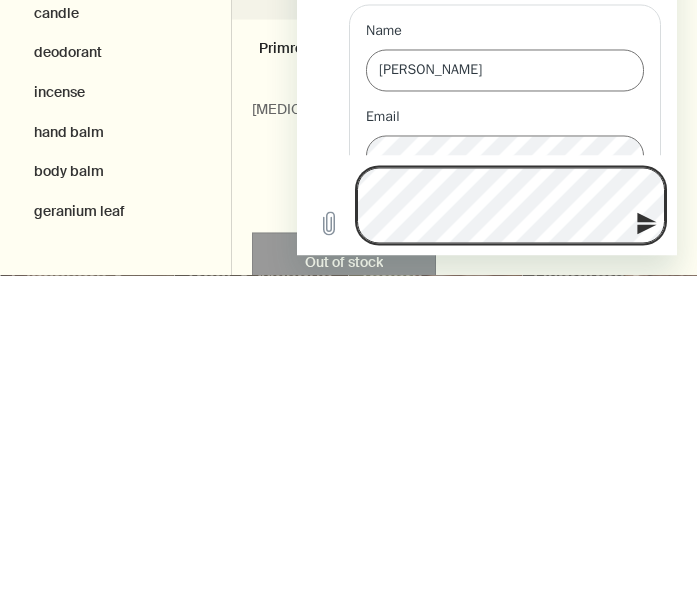 click 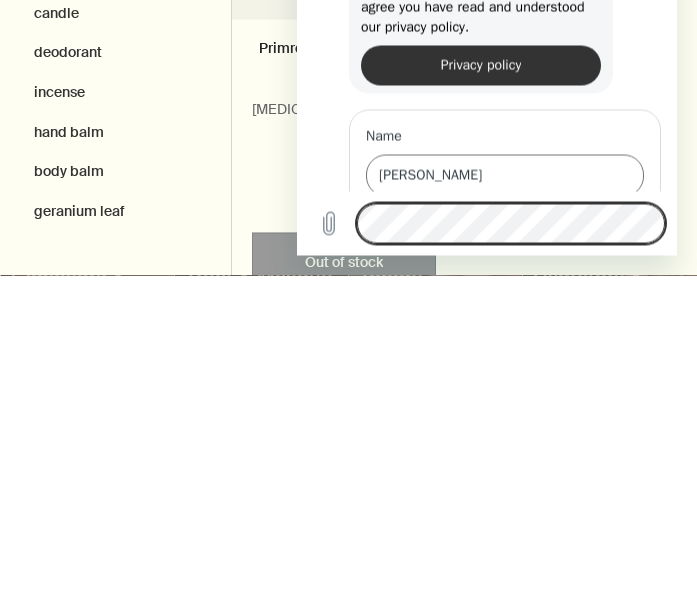 scroll, scrollTop: 0, scrollLeft: 0, axis: both 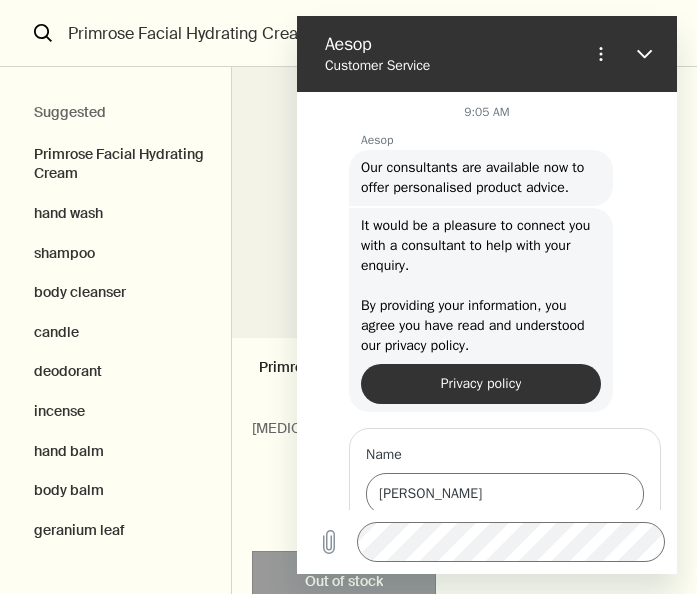 click on "Primrose Facial Hydrating Cream For normal to [MEDICAL_DATA], winter and cool climates 2.0 oz $55.00" at bounding box center (343, 444) 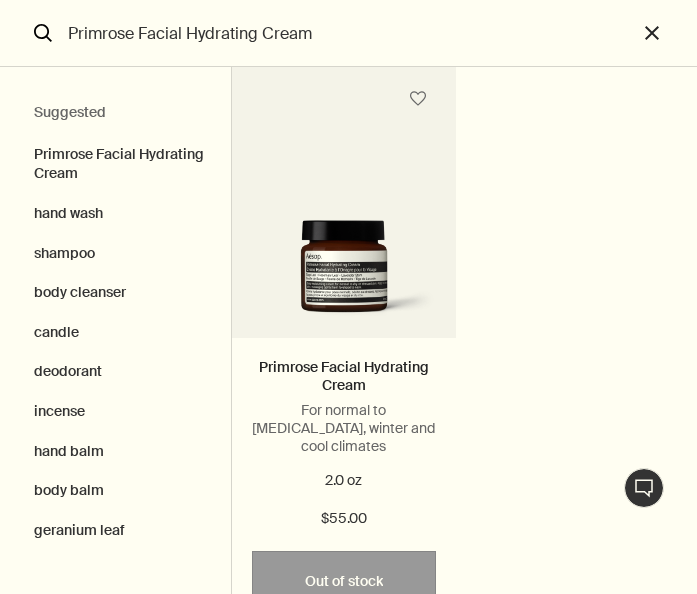 scroll, scrollTop: 0, scrollLeft: 0, axis: both 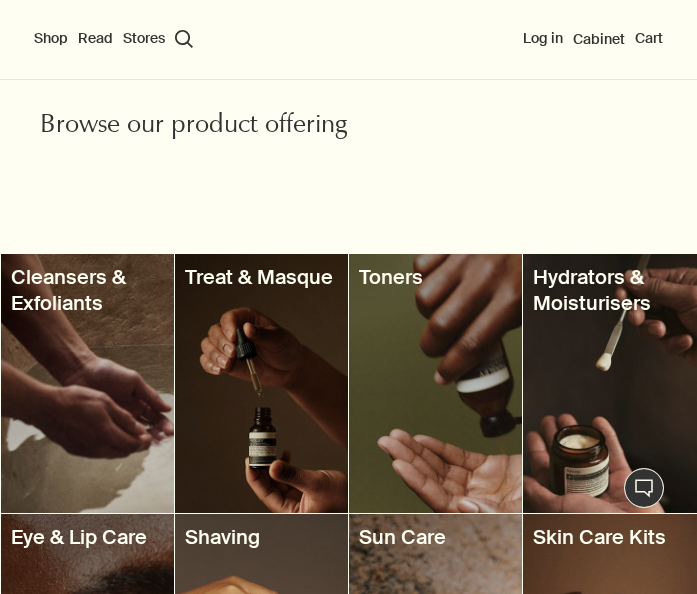 type 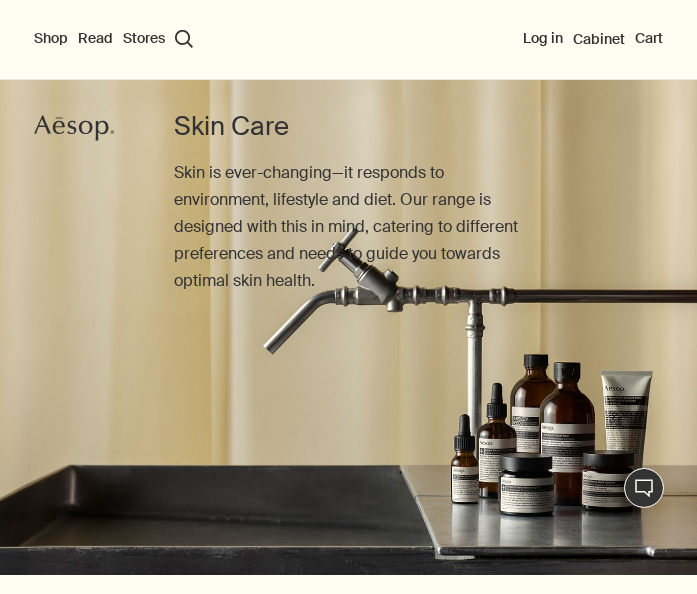 scroll, scrollTop: 0, scrollLeft: 0, axis: both 